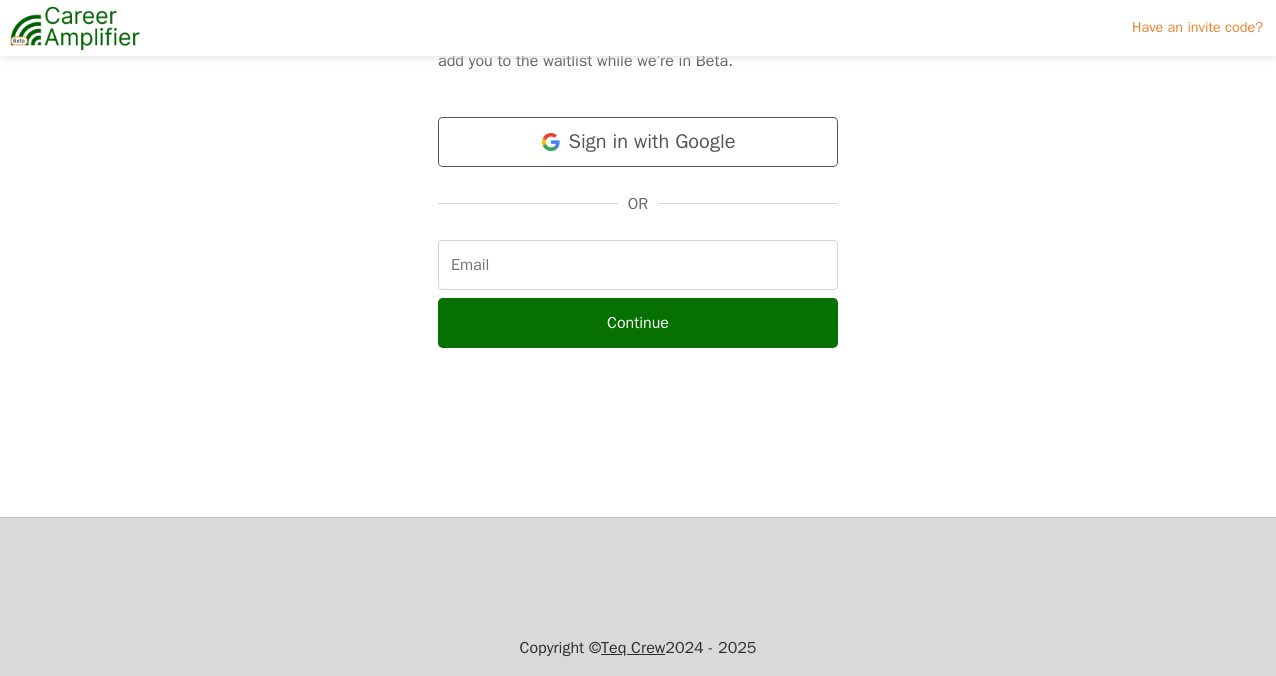 scroll, scrollTop: 191, scrollLeft: 0, axis: vertical 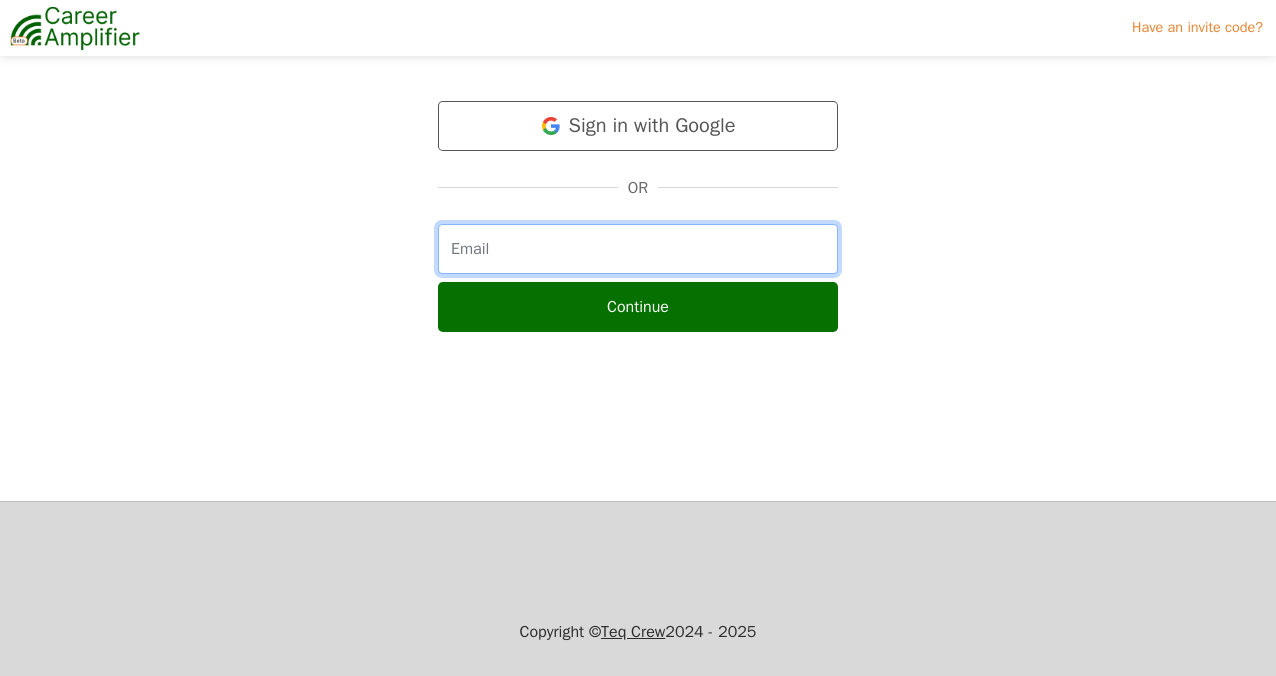 click at bounding box center [638, 249] 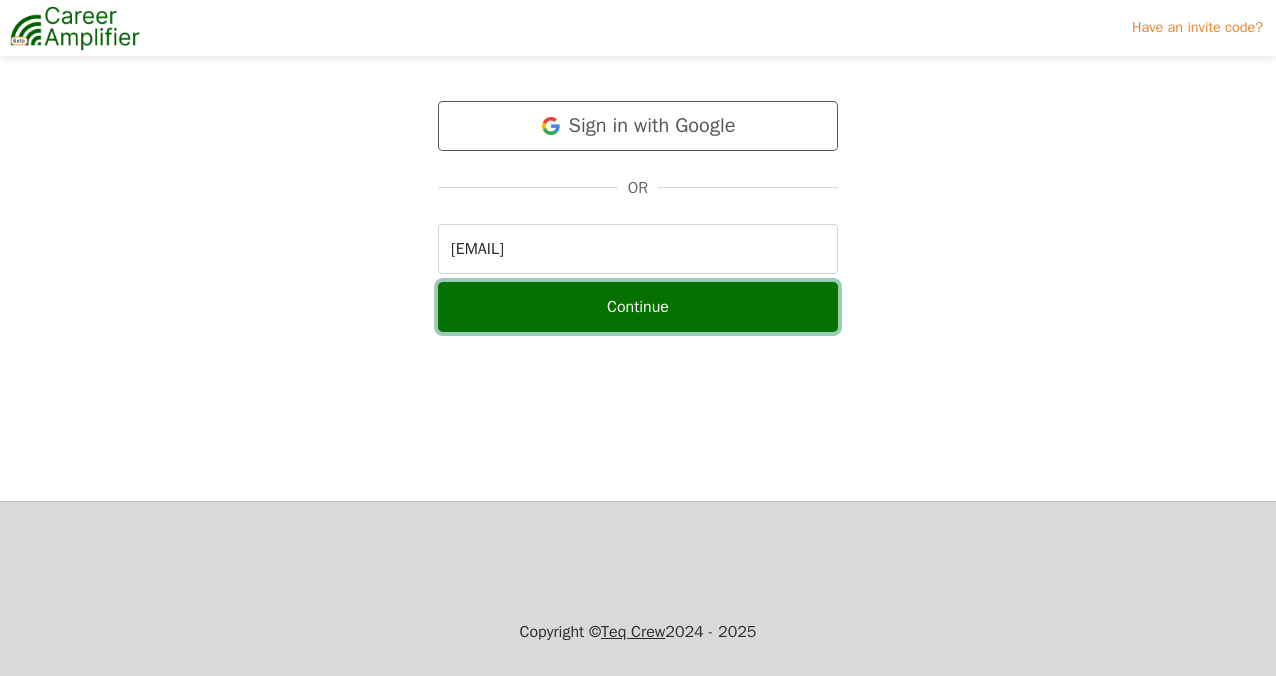 click on "Continue" at bounding box center [638, 307] 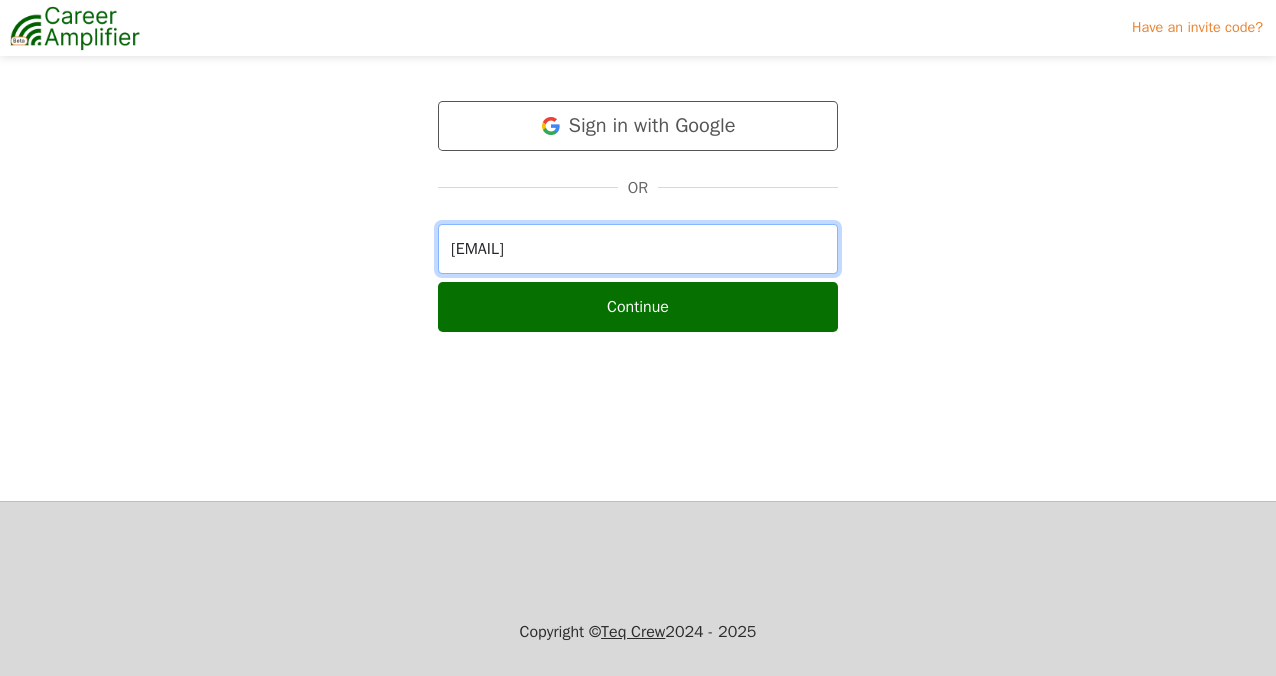 drag, startPoint x: 674, startPoint y: 256, endPoint x: 309, endPoint y: 211, distance: 367.76352 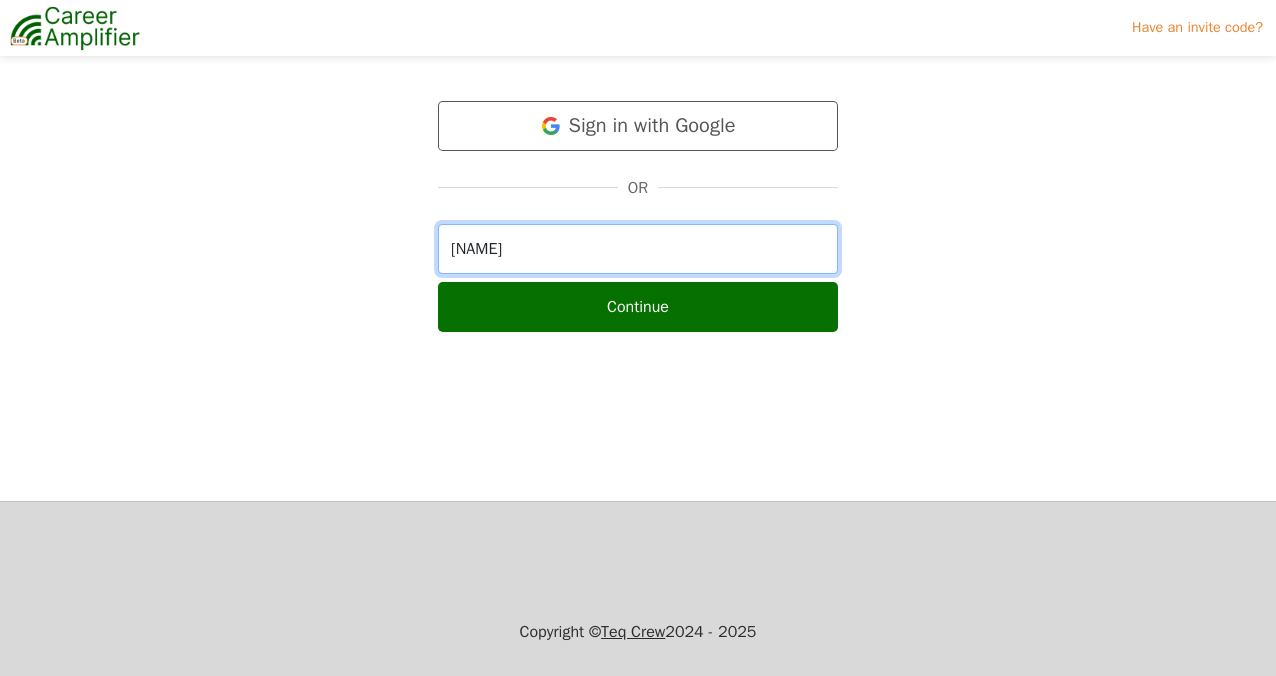 type on "[EMAIL]" 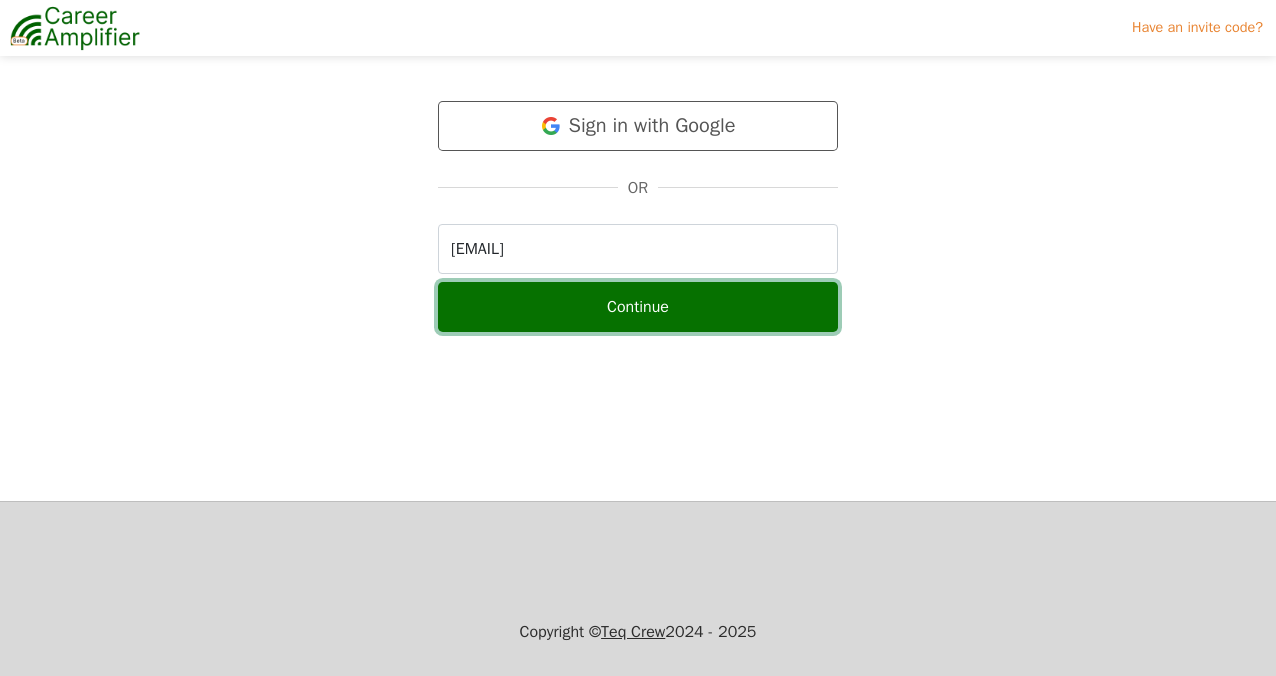 click on "Continue" at bounding box center (638, 307) 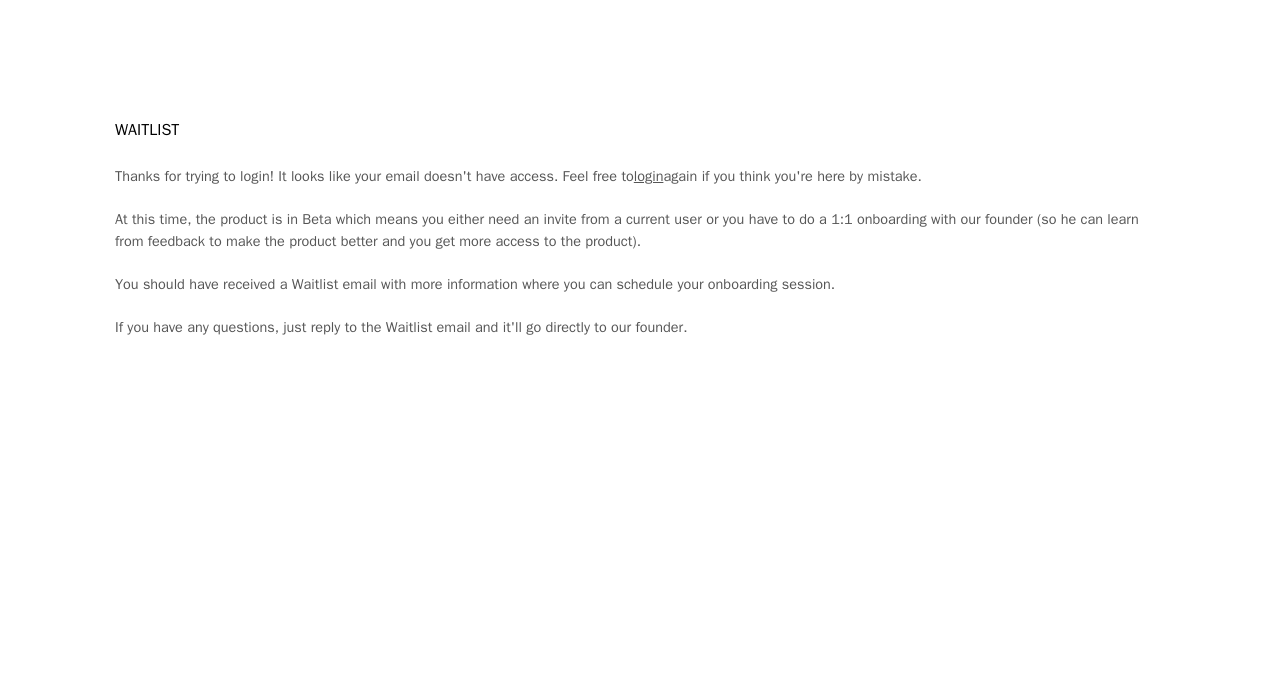 scroll, scrollTop: 0, scrollLeft: 0, axis: both 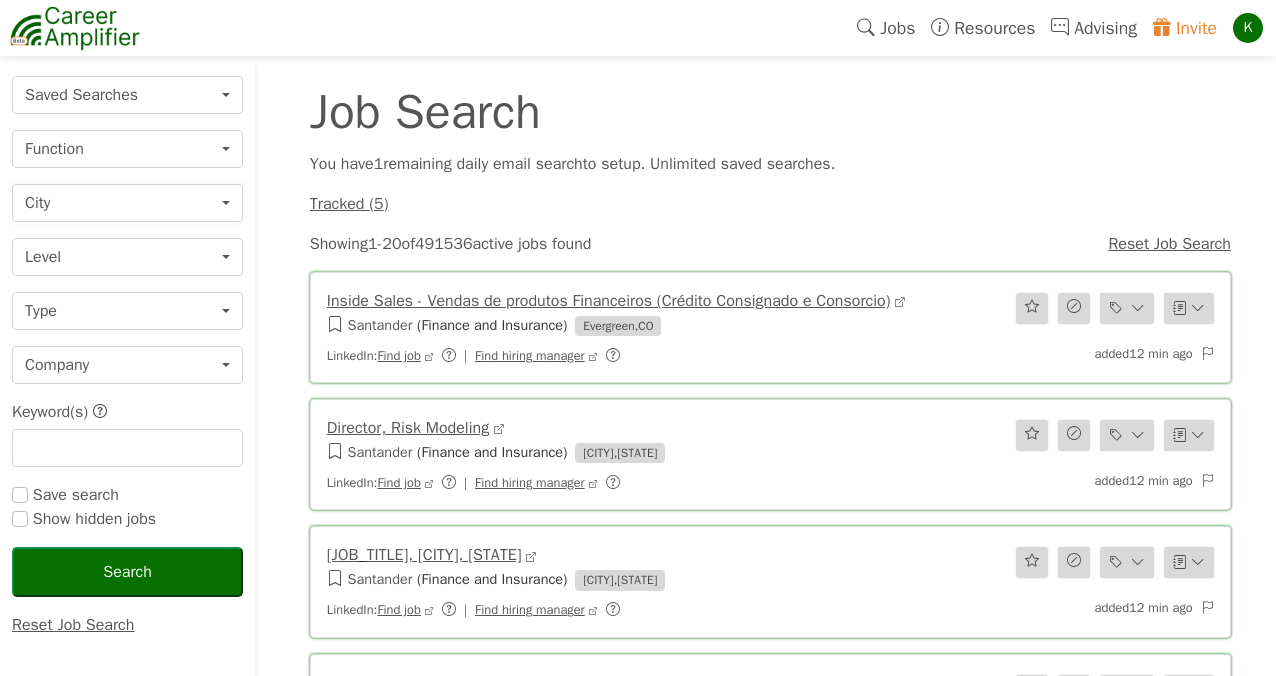 click on "City" at bounding box center (127, 203) 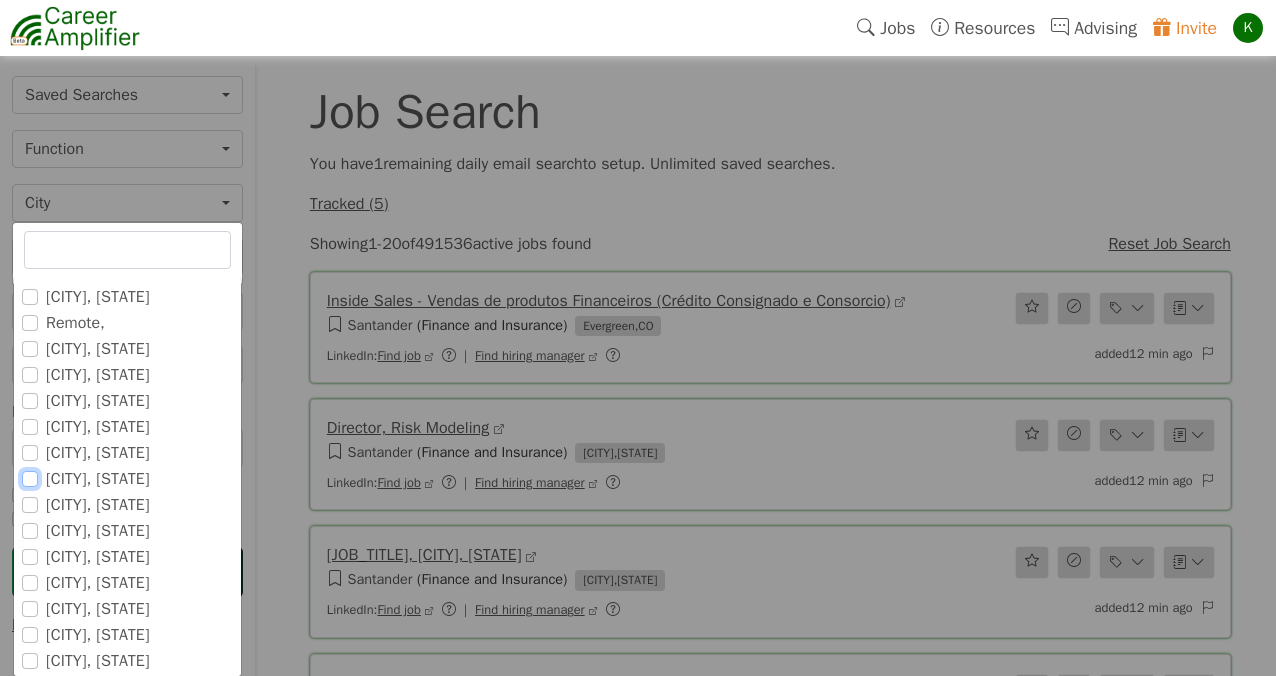 click on "[CITY], [STATE]" at bounding box center [30, 479] 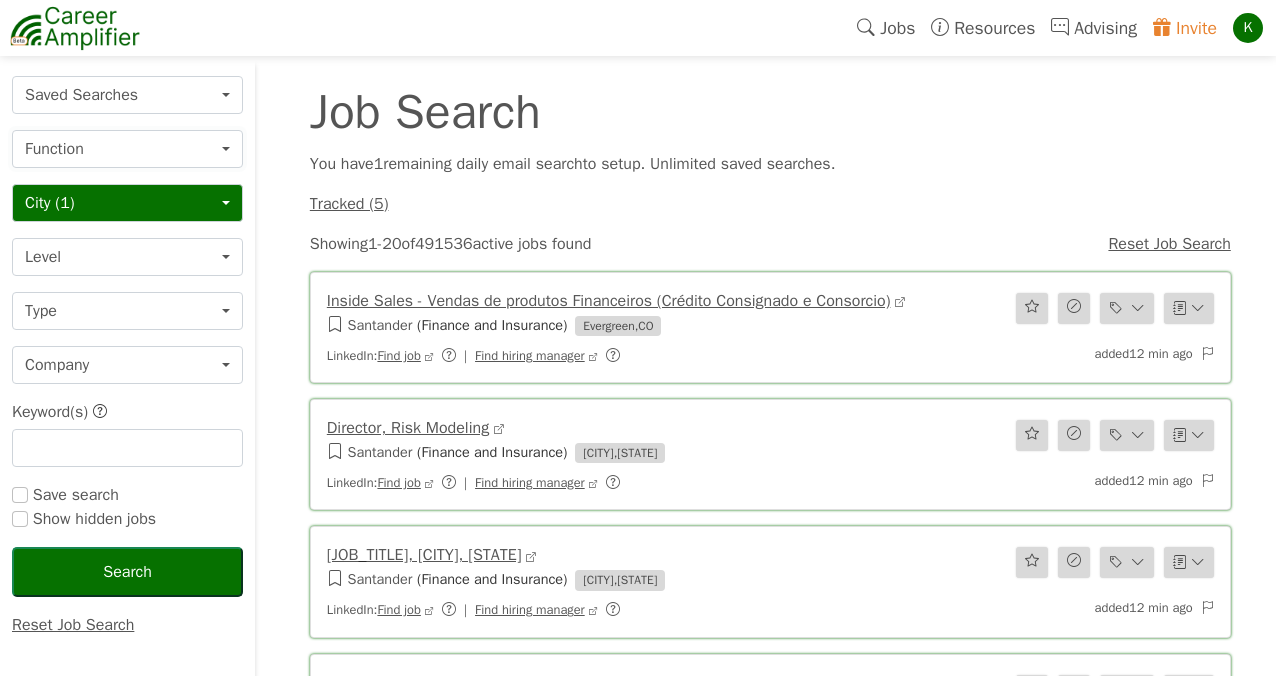click on "Function" at bounding box center [127, 149] 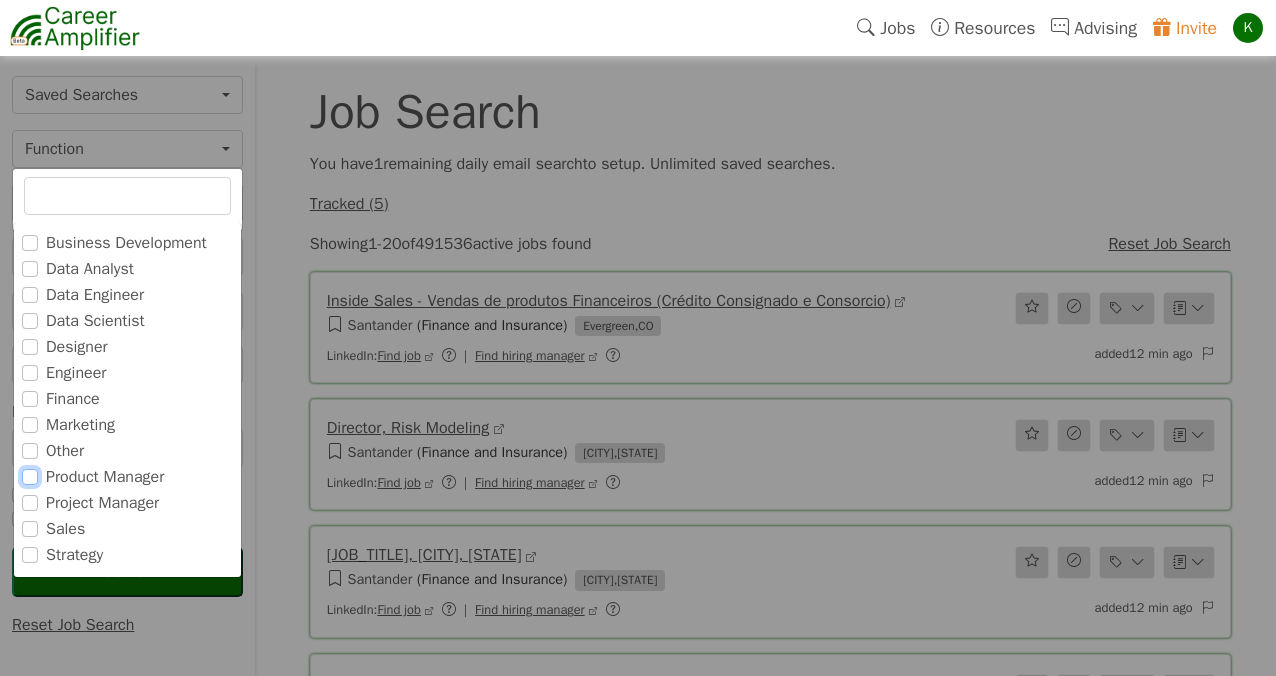 click on "Product Manager" at bounding box center (30, 477) 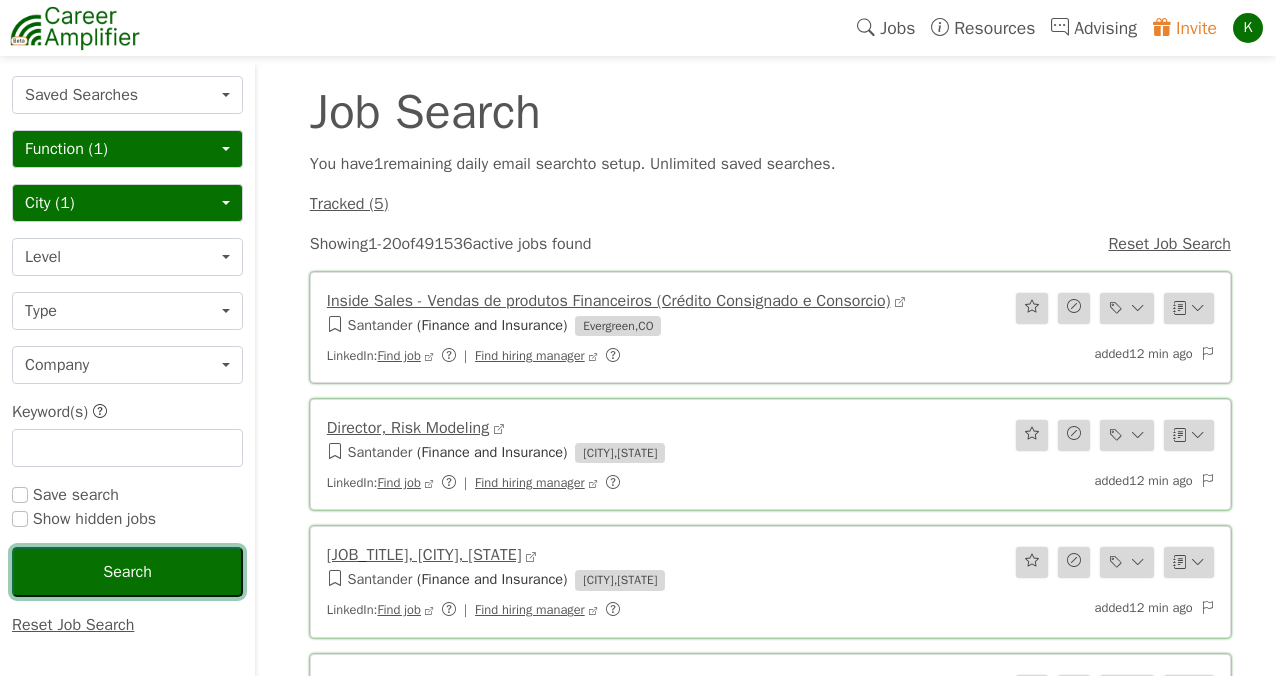 click on "Search" at bounding box center [127, 572] 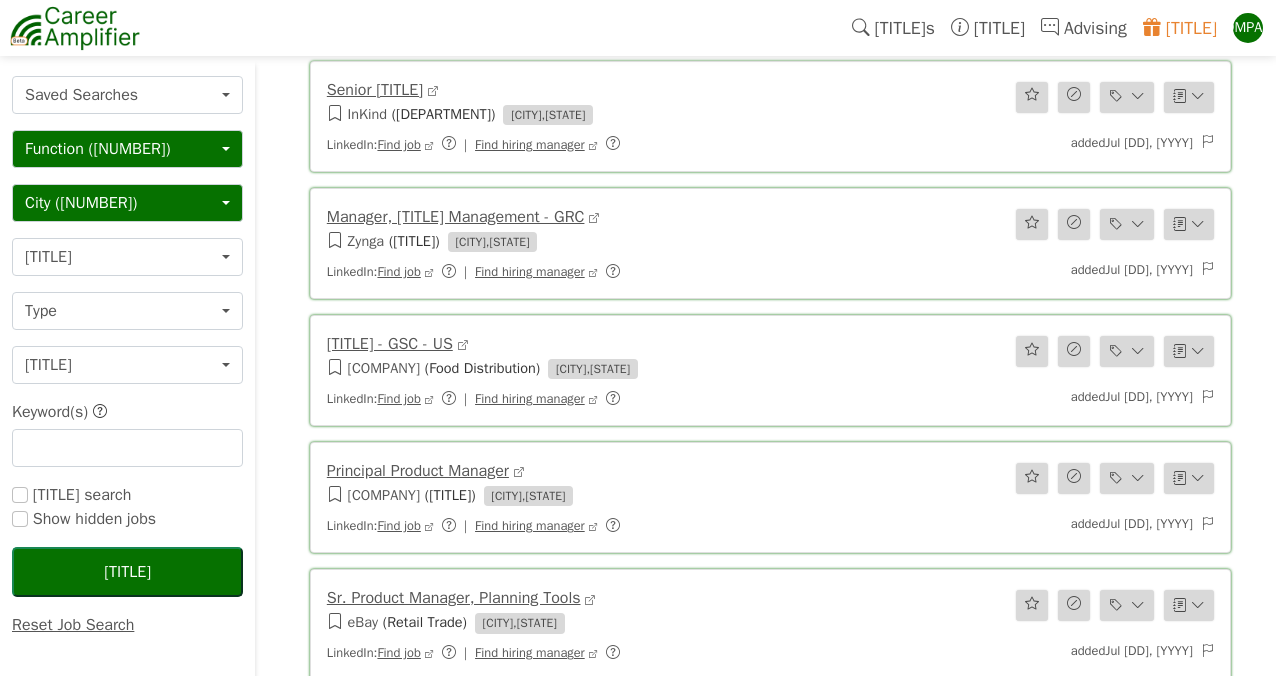 scroll, scrollTop: 1357, scrollLeft: 0, axis: vertical 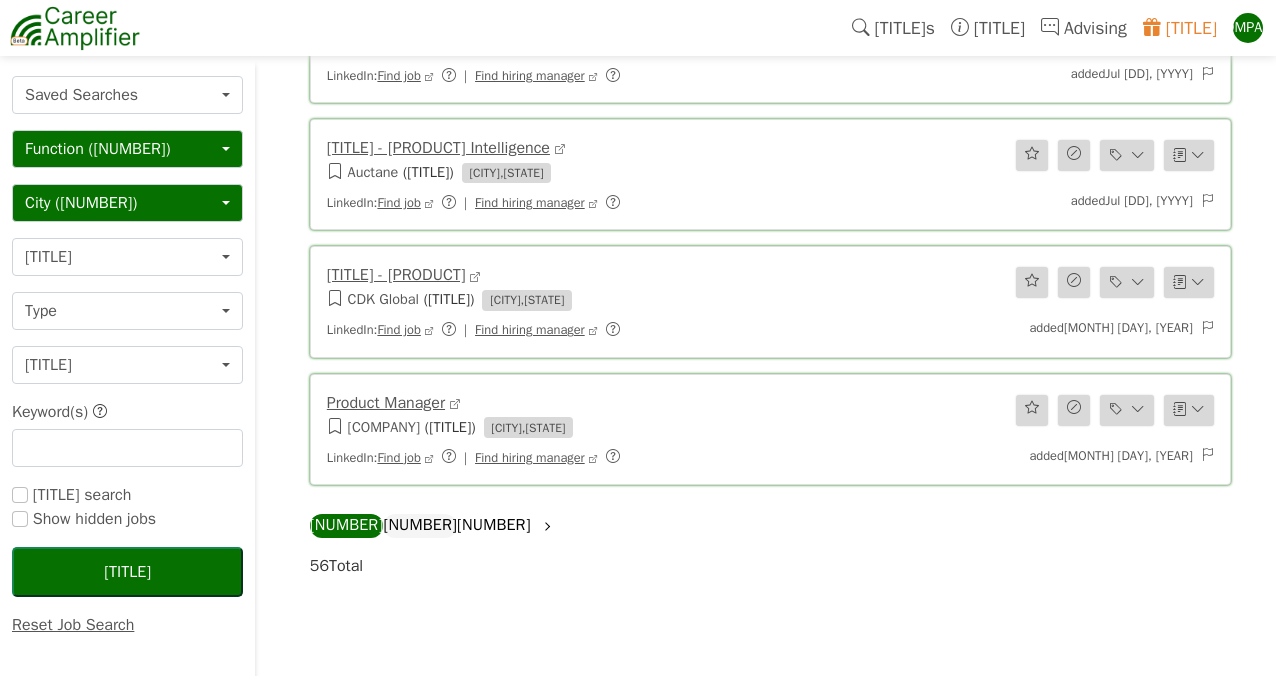 click on "[NUMBER]" at bounding box center [420, 526] 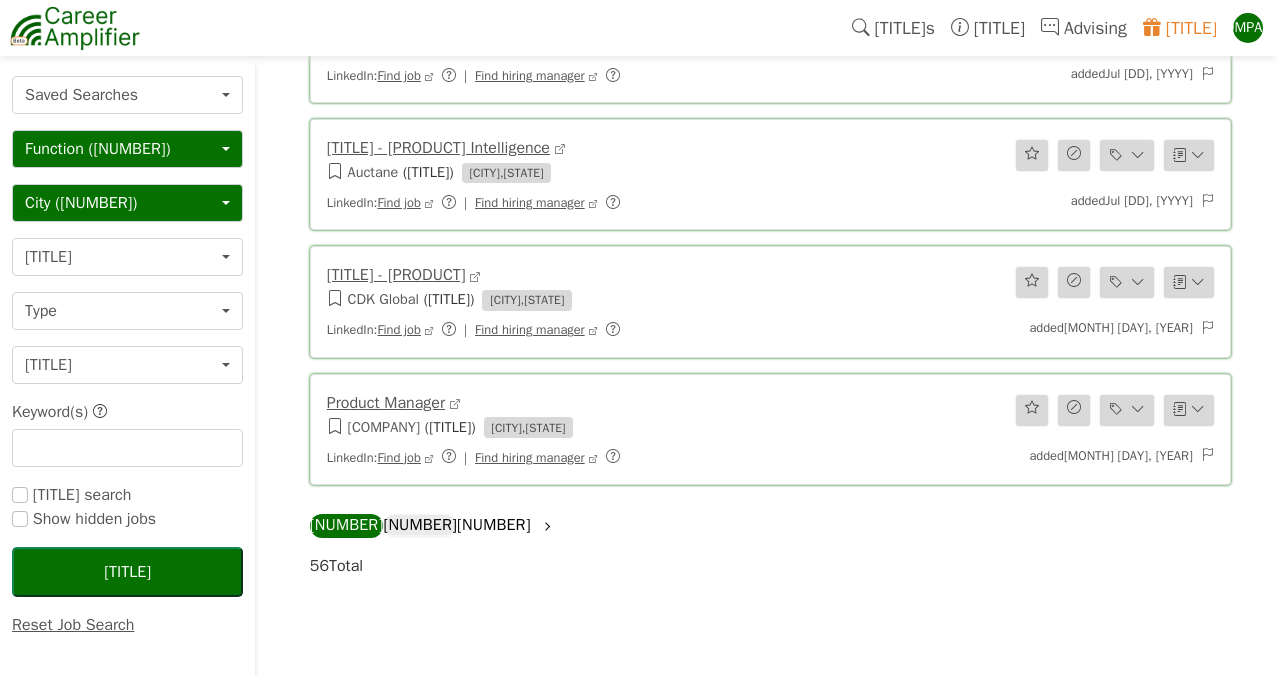 click on "2" at bounding box center [420, 525] 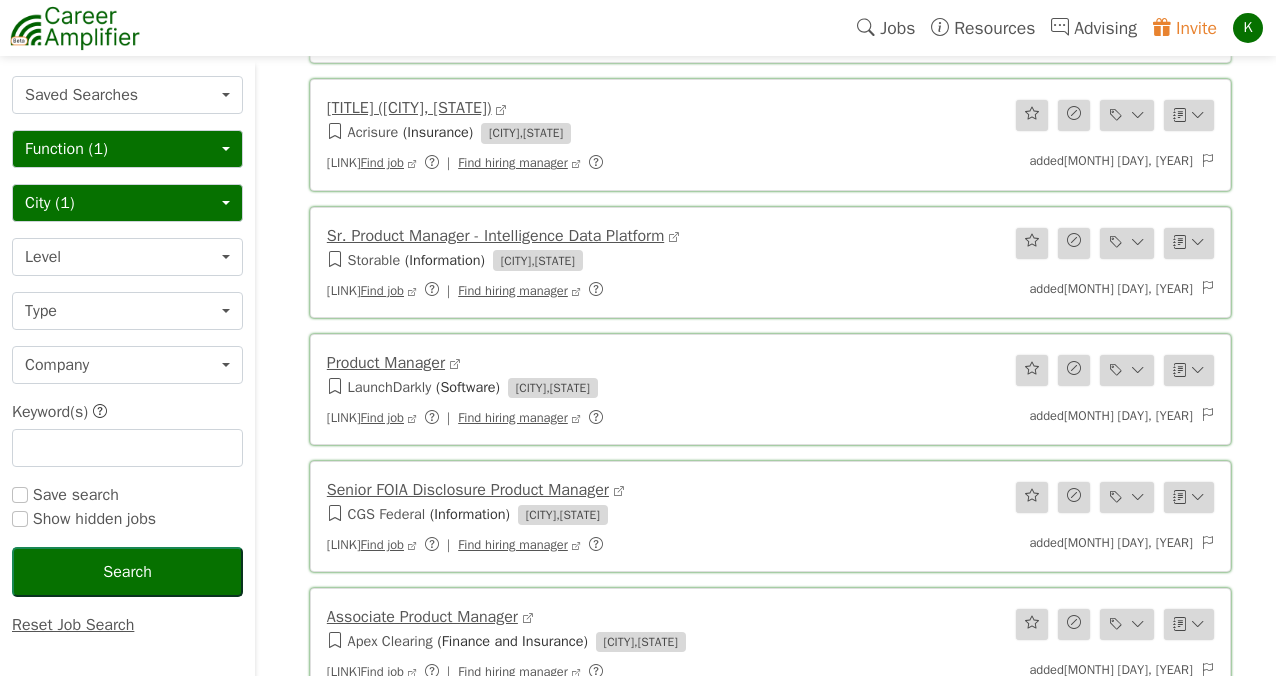 scroll, scrollTop: 449, scrollLeft: 0, axis: vertical 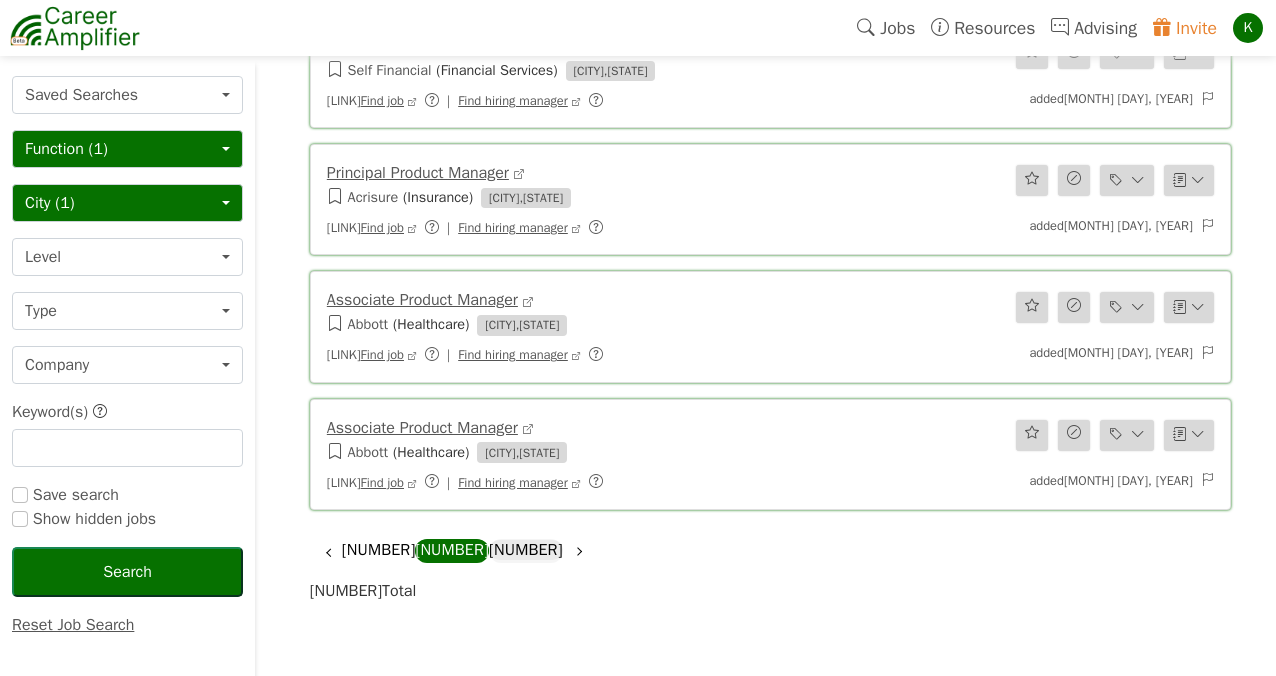 click on "[NUMBER]" at bounding box center [526, 550] 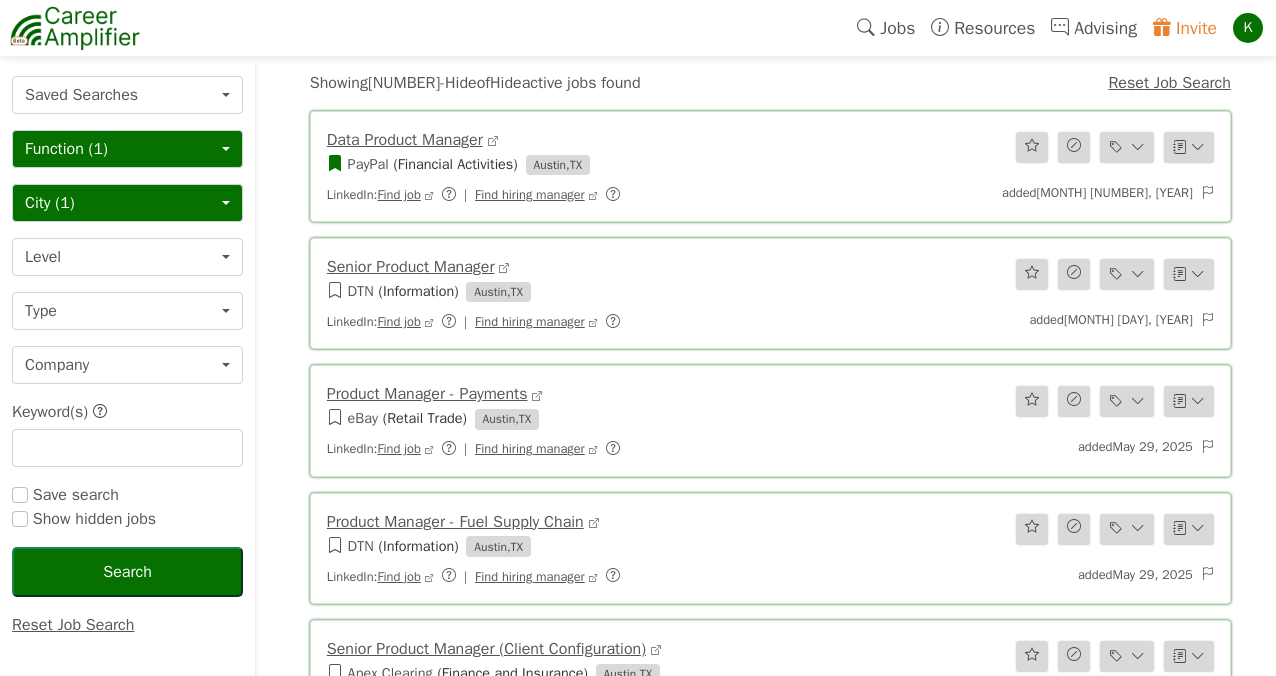 scroll, scrollTop: 162, scrollLeft: 0, axis: vertical 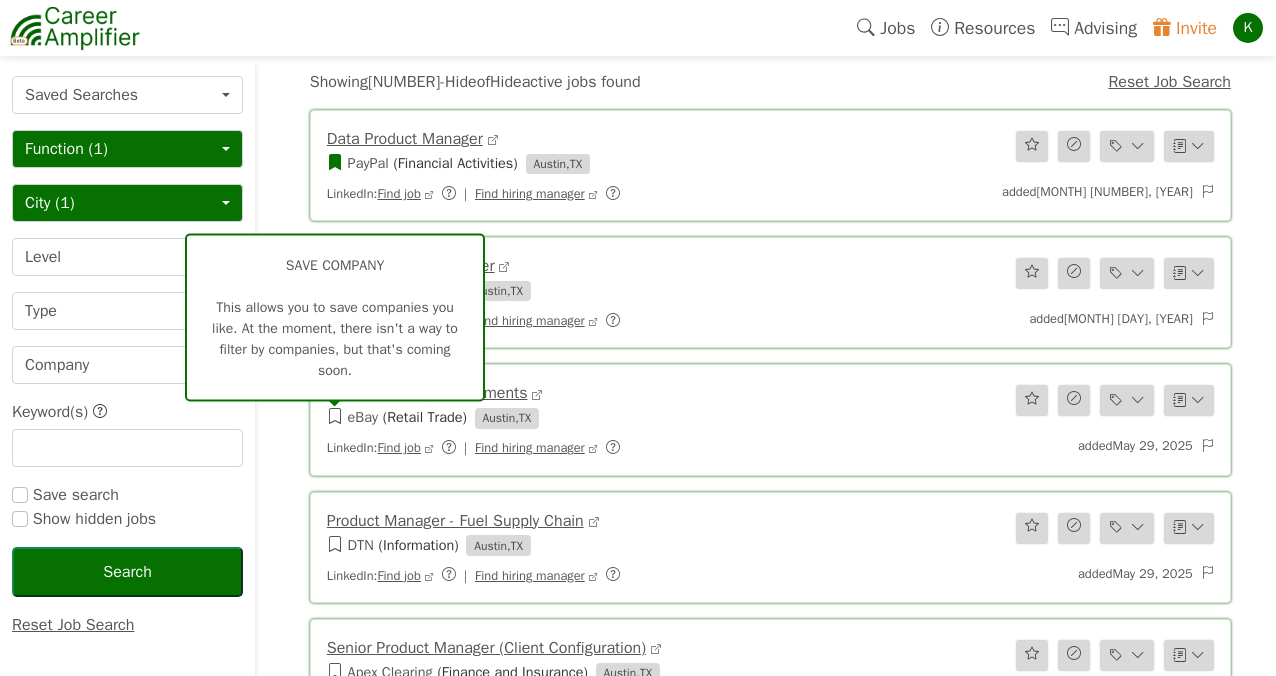 click at bounding box center (335, 417) 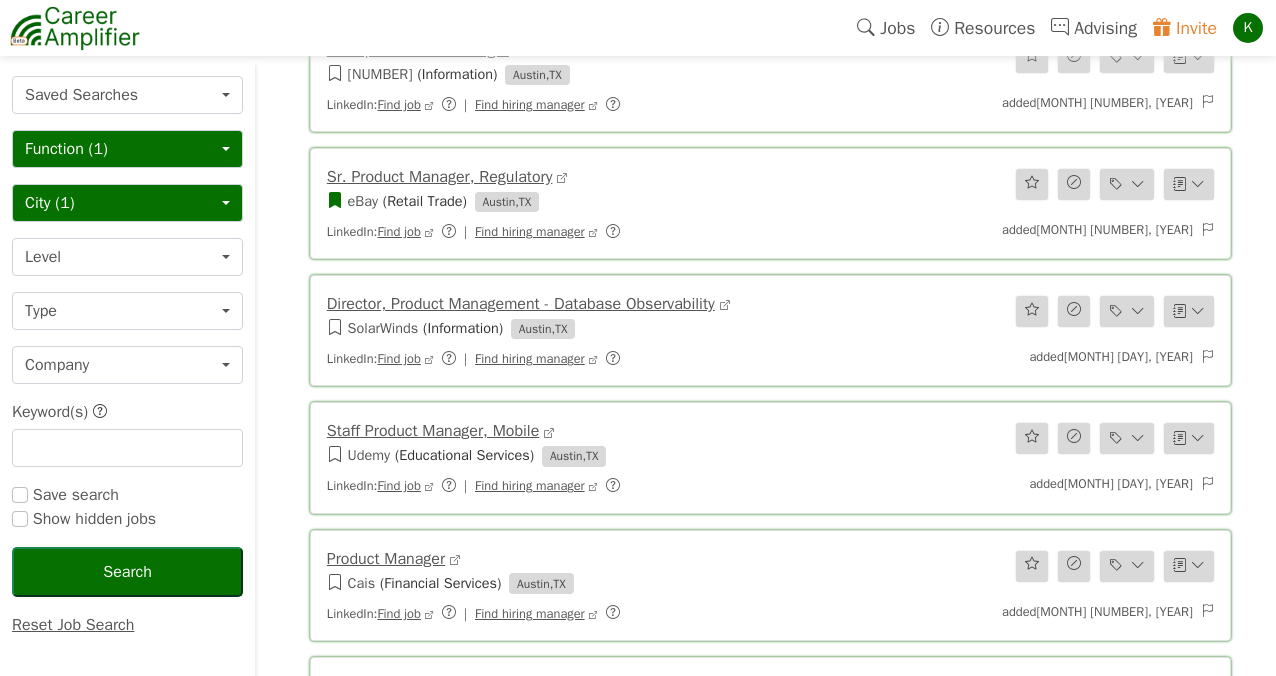 scroll, scrollTop: 1543, scrollLeft: 0, axis: vertical 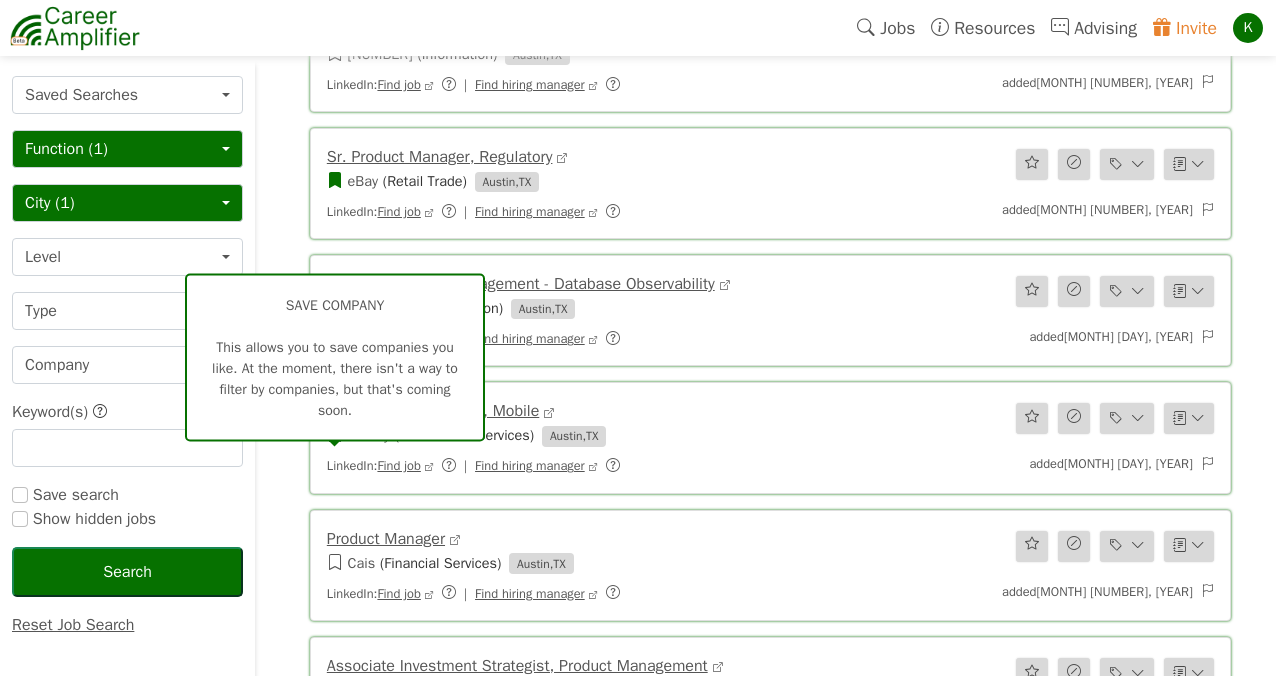 click at bounding box center (335, 435) 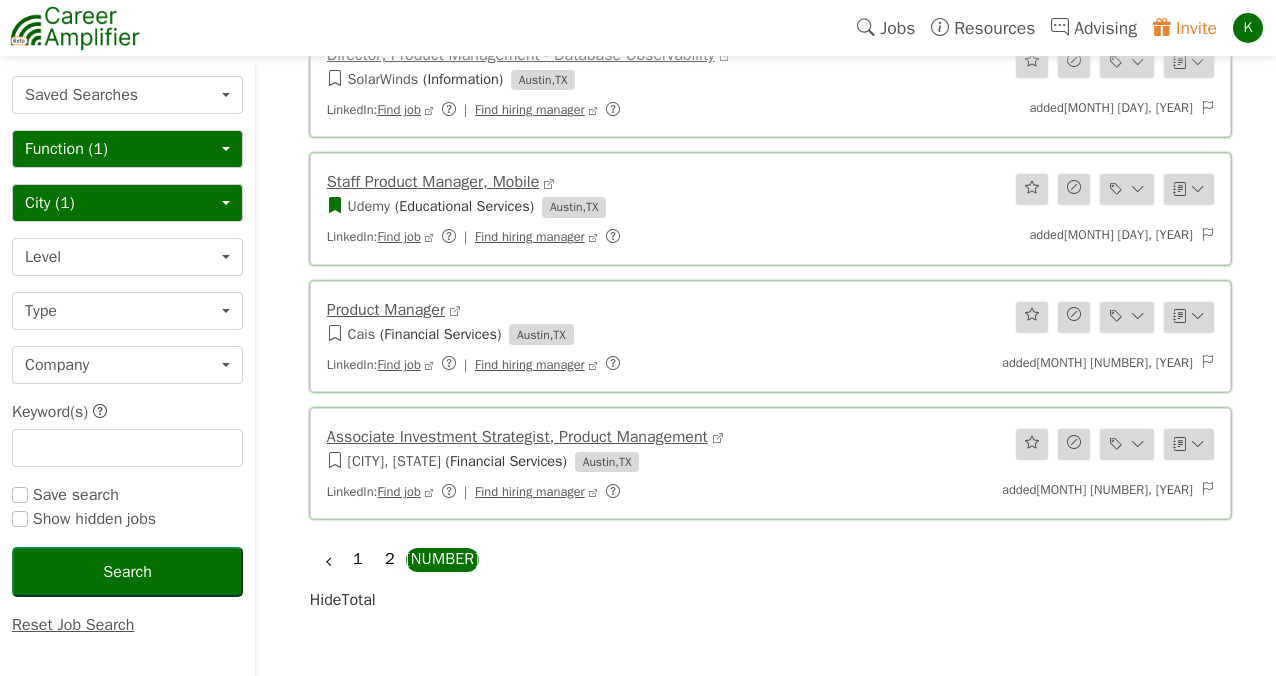 scroll, scrollTop: 1777, scrollLeft: 0, axis: vertical 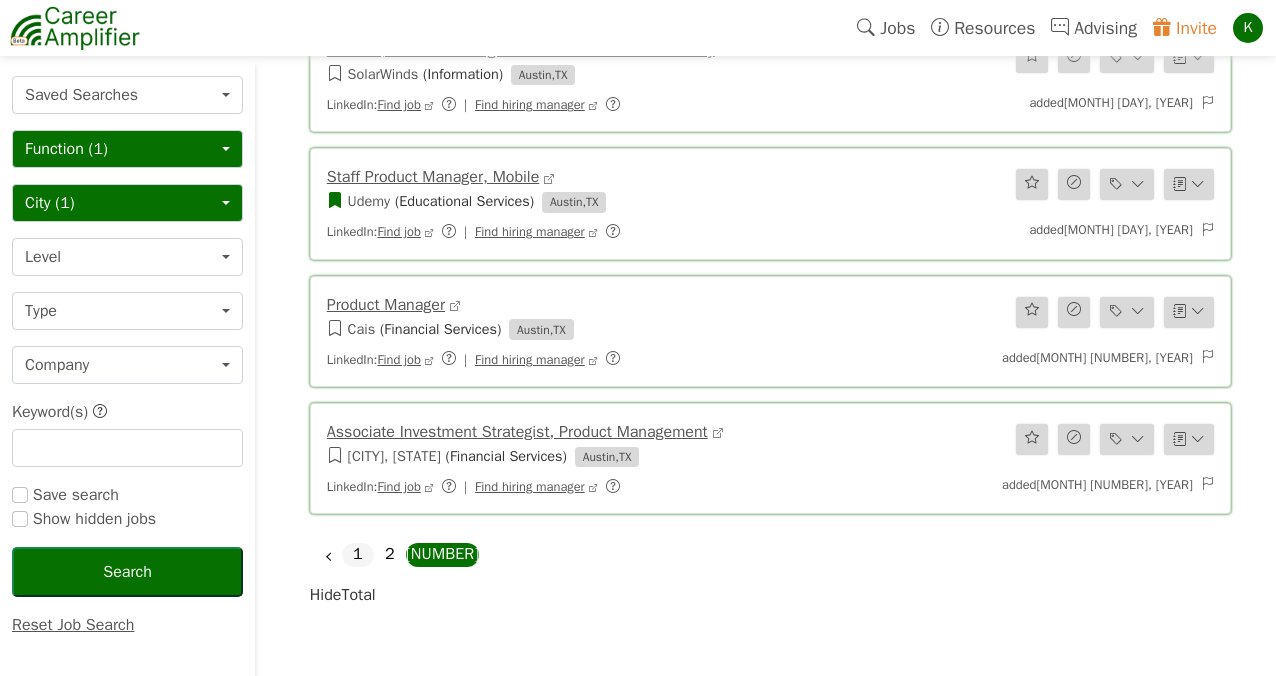 click on "1" at bounding box center [358, 555] 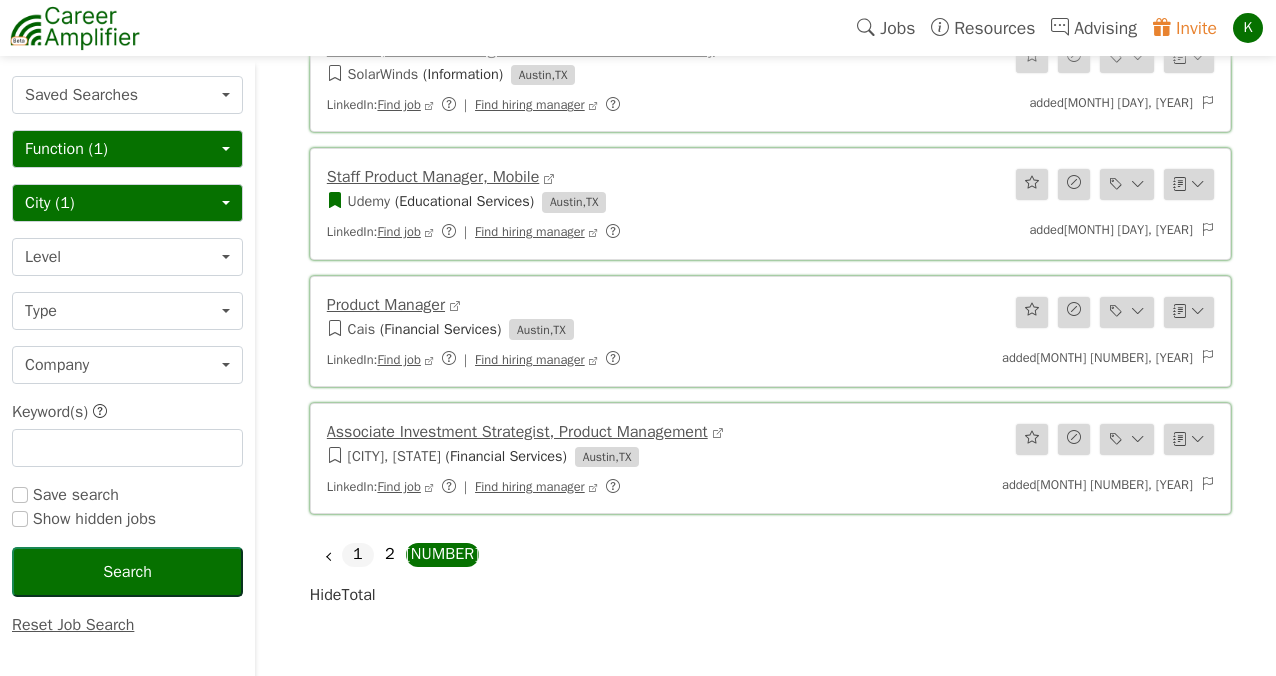 click on "1" at bounding box center (358, 555) 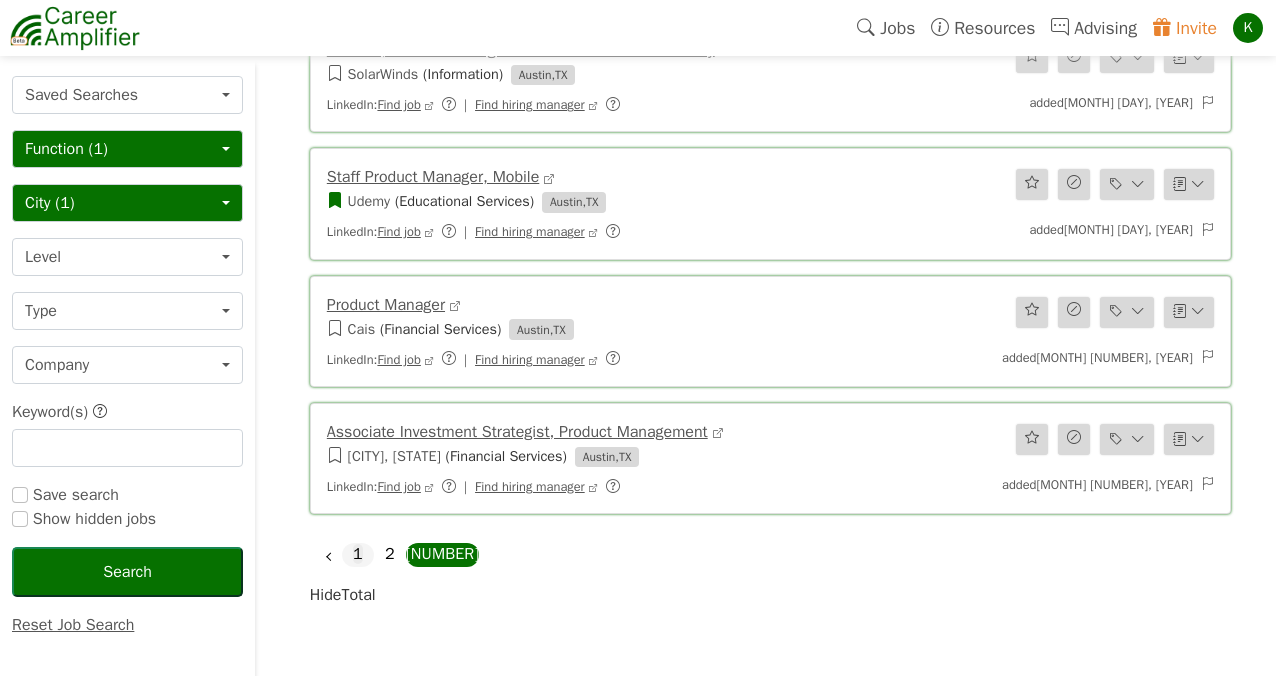 click on "1" at bounding box center [358, 554] 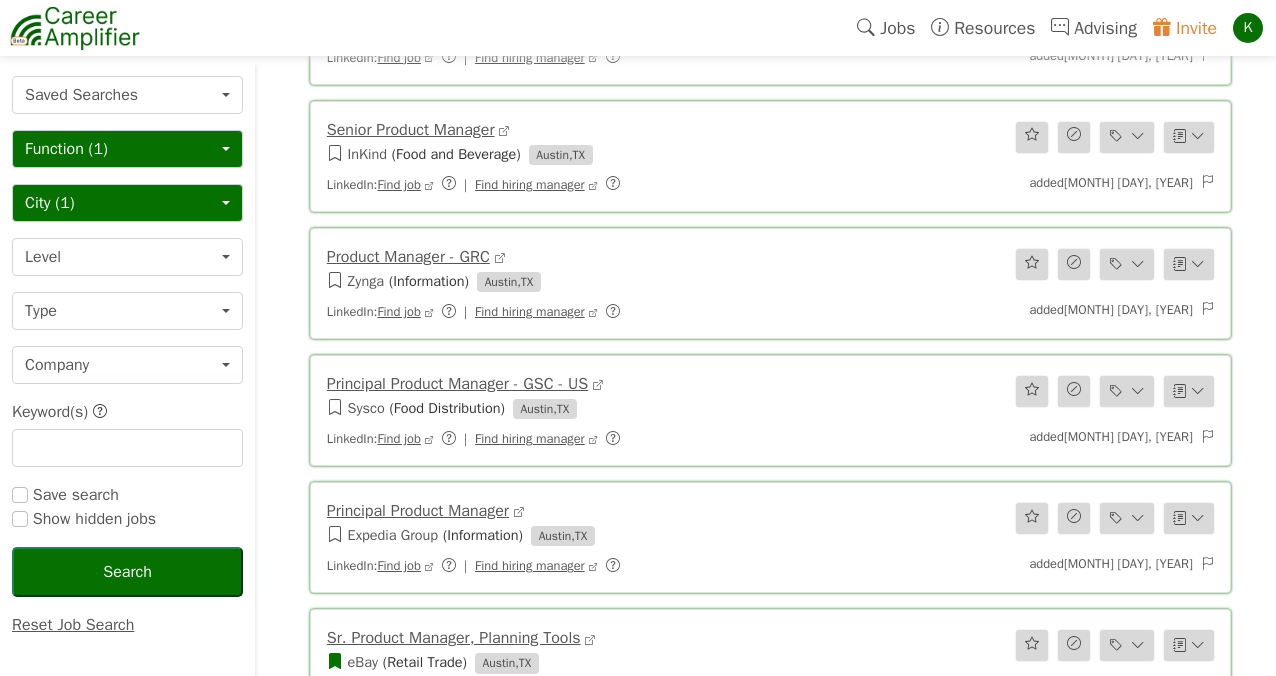 scroll, scrollTop: 1472, scrollLeft: 0, axis: vertical 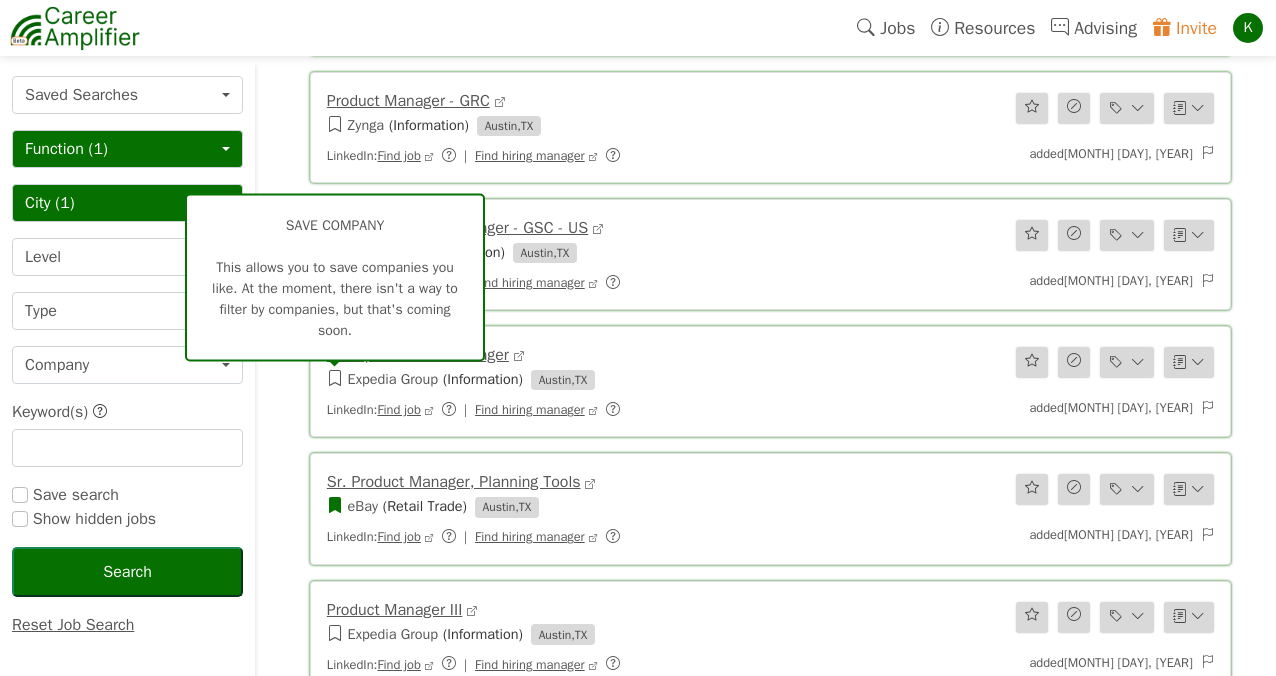 click at bounding box center (335, 379) 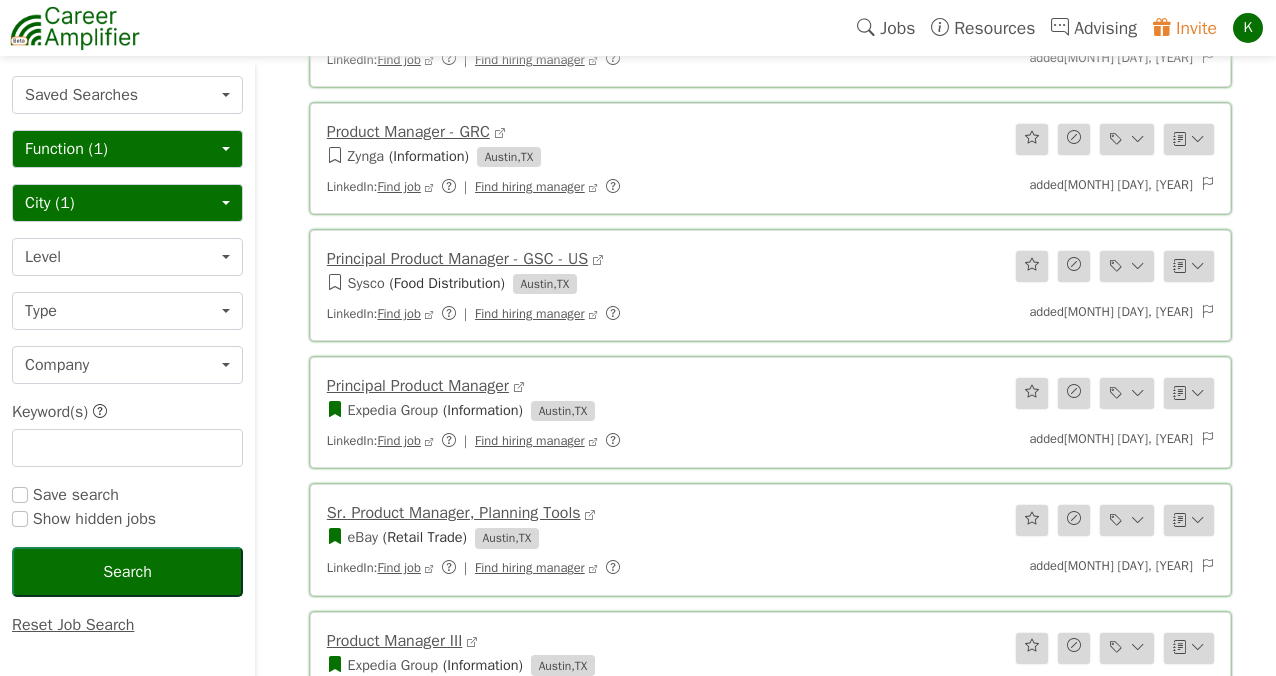 scroll, scrollTop: 1440, scrollLeft: 0, axis: vertical 